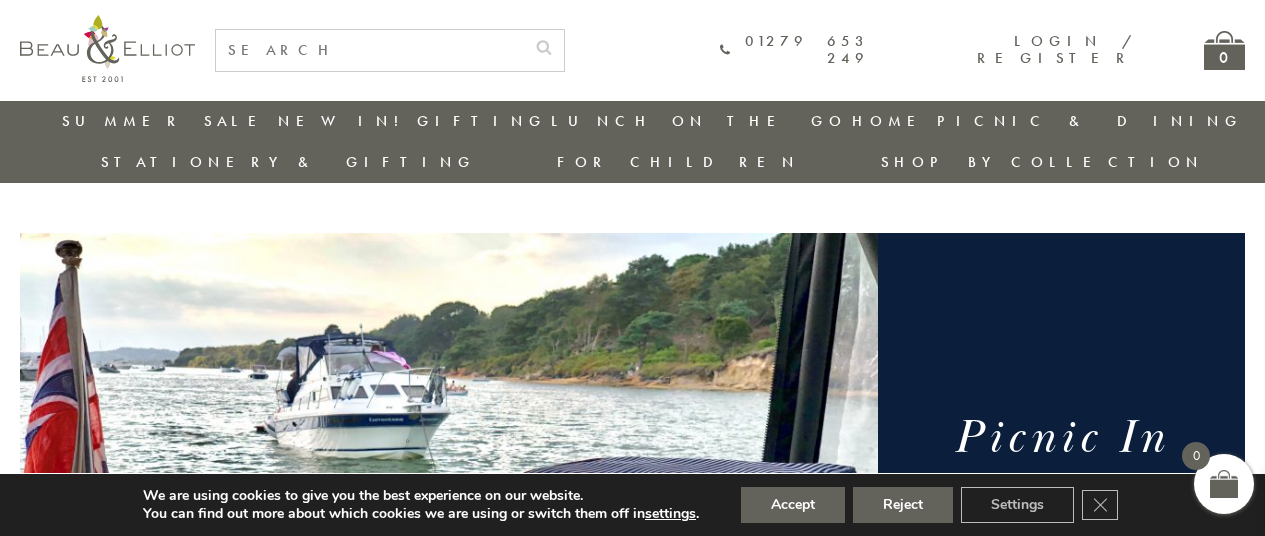 scroll, scrollTop: 1390, scrollLeft: 0, axis: vertical 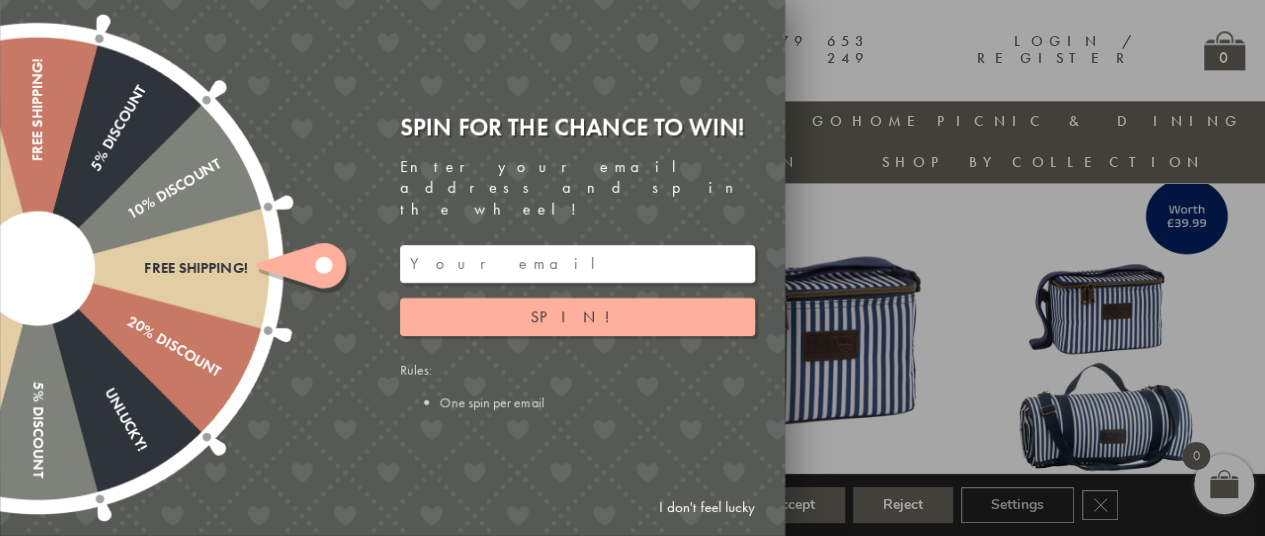 click on "pinterest
instagram
phone
chevron-left
chevron-right
envelope
twitter
facebook
search
user
quotation
.cls-2 {
fill: #fff;
}
shipping
.cls-1 {
fill: none;
stroke: #63625b;
stroke-linecap: round;
stroke-linejoin: round;
}
Login / Register 0" at bounding box center [632, 852] 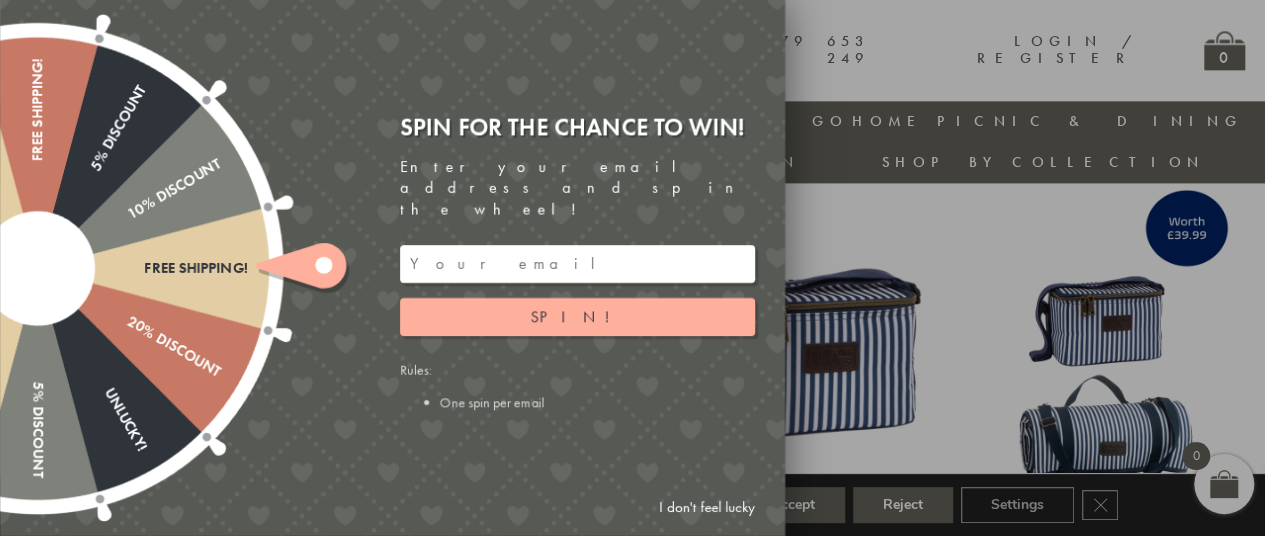 click at bounding box center [632, 268] 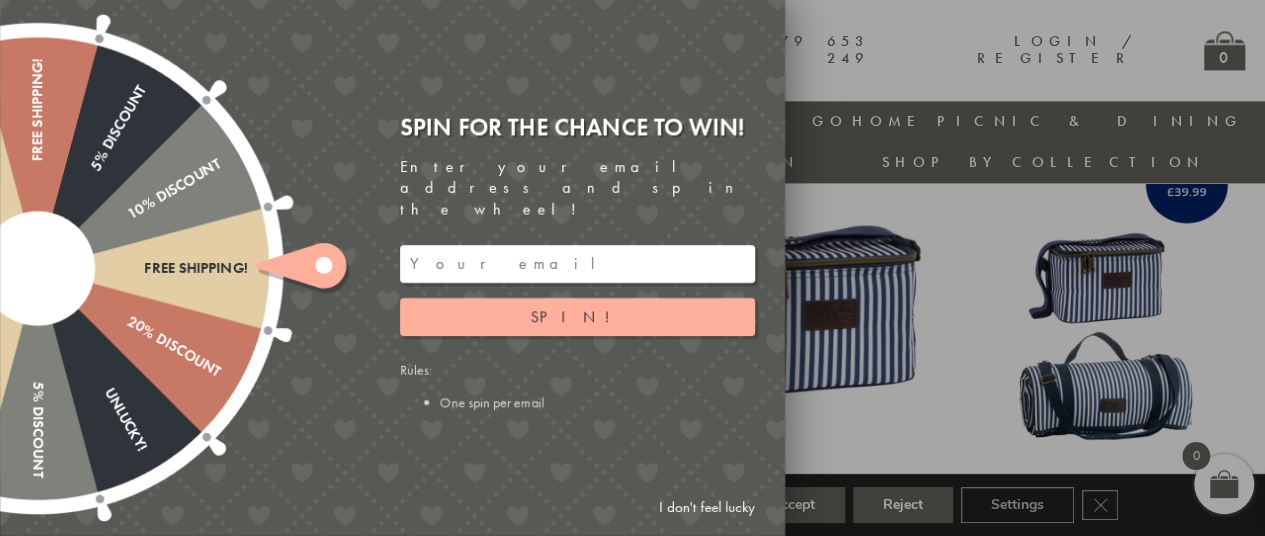 scroll, scrollTop: 1318, scrollLeft: 0, axis: vertical 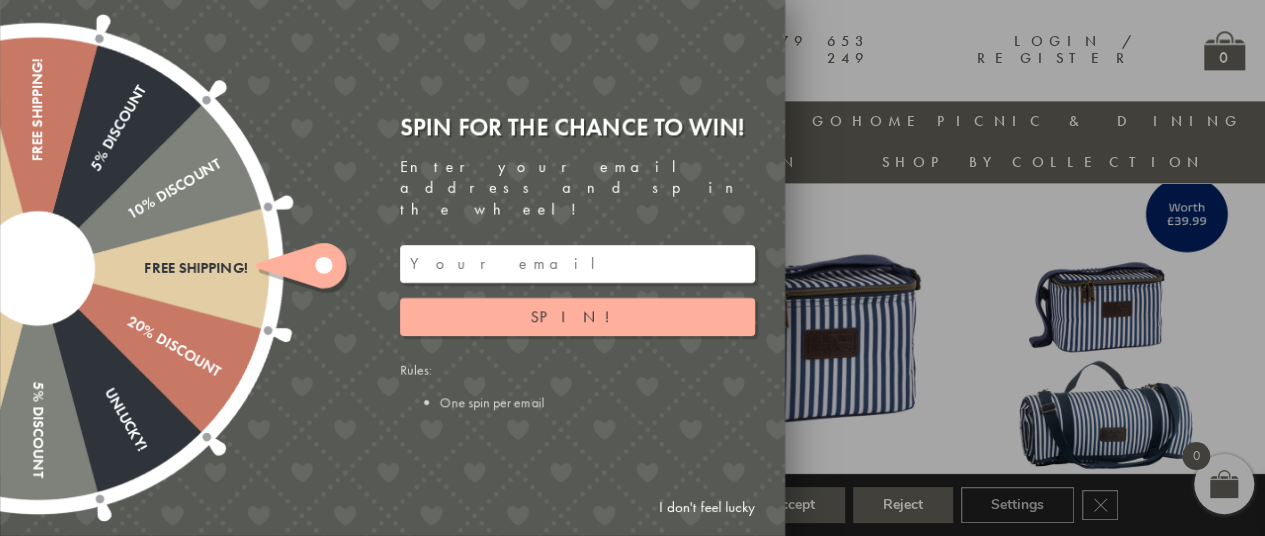 click on "I don't feel lucky" at bounding box center [707, 507] 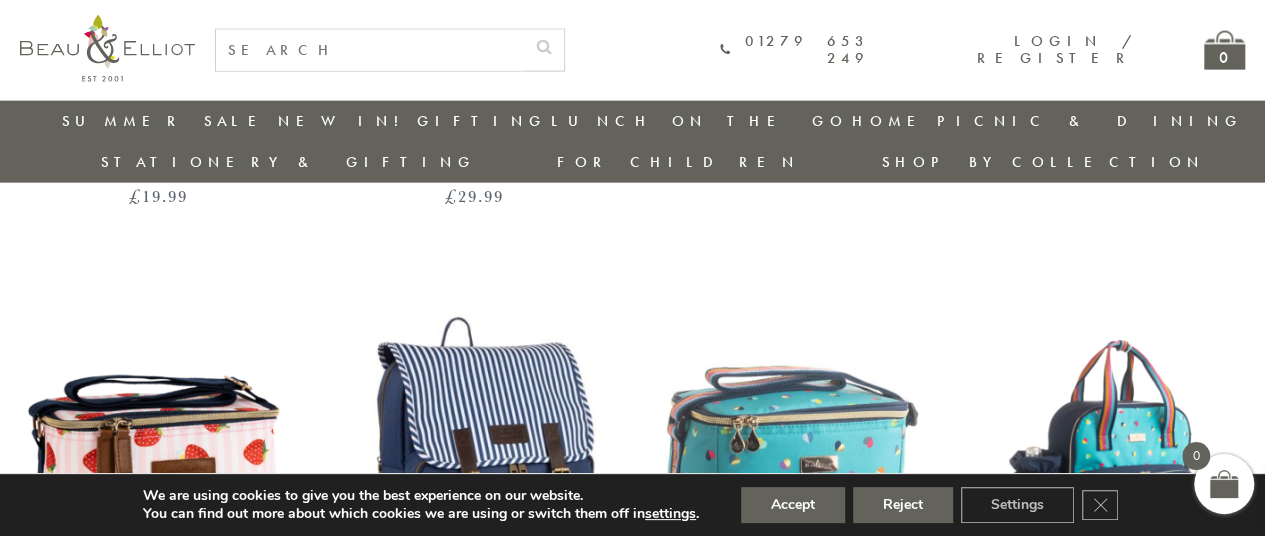 scroll, scrollTop: 1318, scrollLeft: 0, axis: vertical 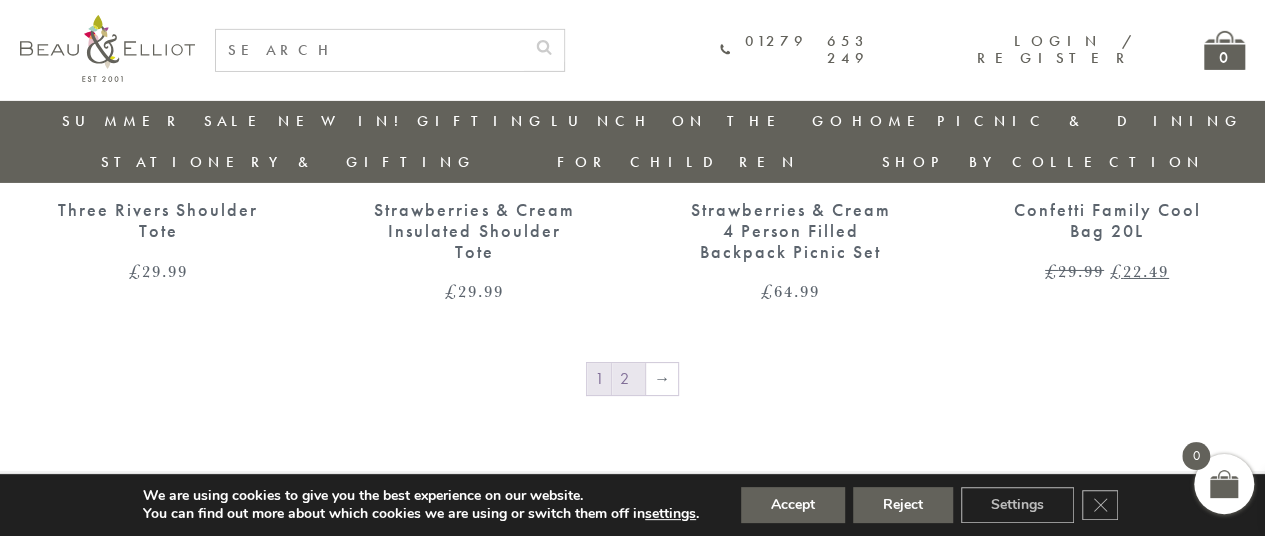 click on "2" at bounding box center (628, 379) 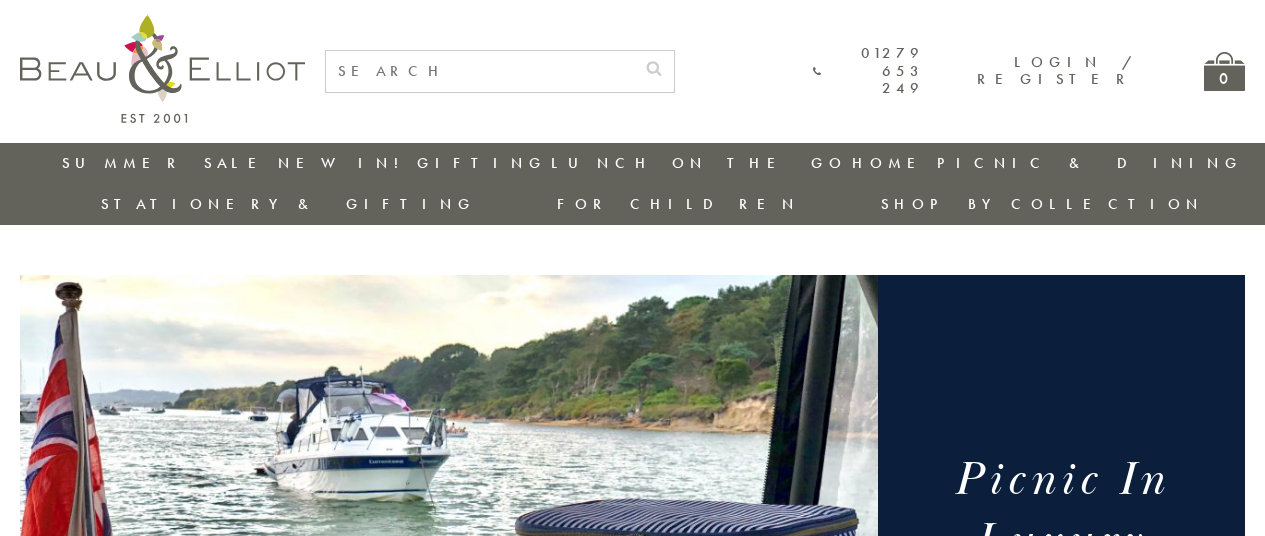 scroll, scrollTop: 0, scrollLeft: 0, axis: both 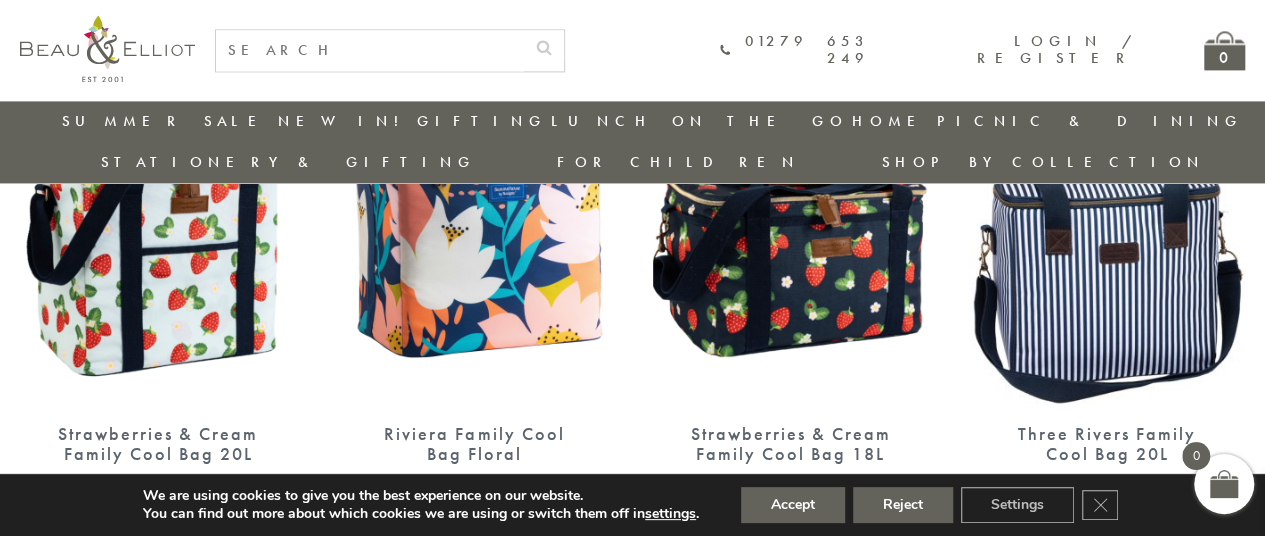 click at bounding box center [474, 225] 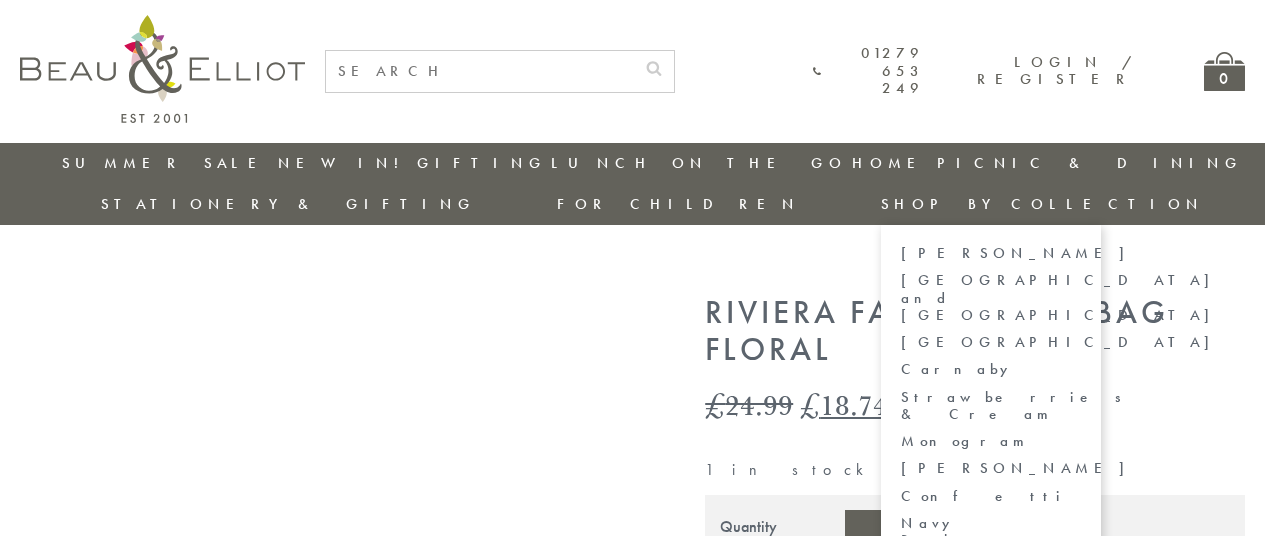 scroll, scrollTop: 0, scrollLeft: 0, axis: both 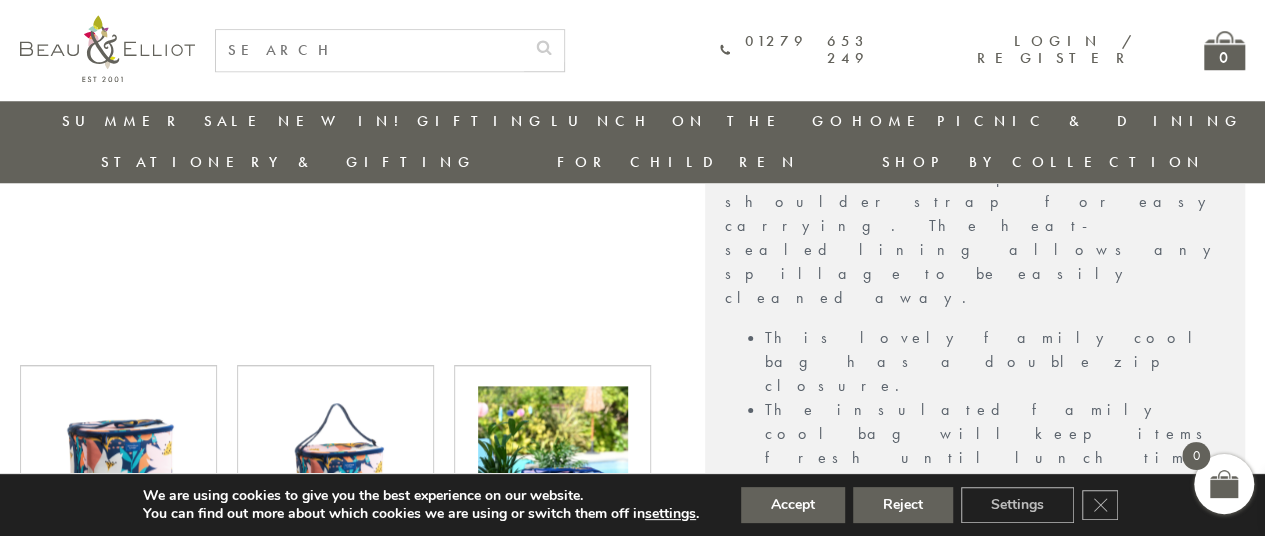 click at bounding box center [553, 461] 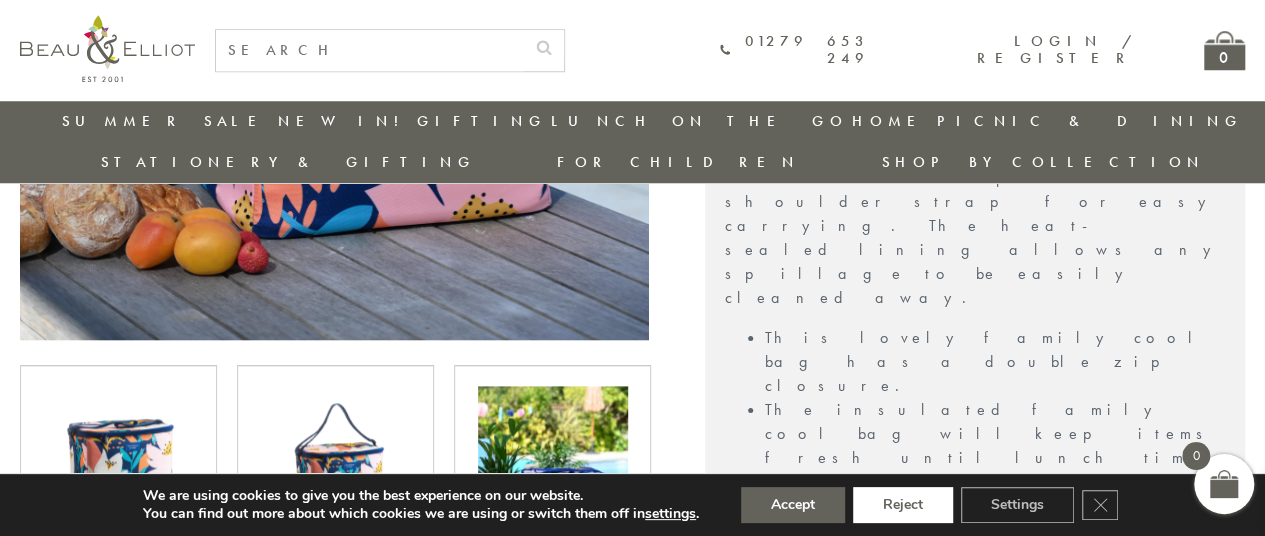click on "Reject" at bounding box center [903, 505] 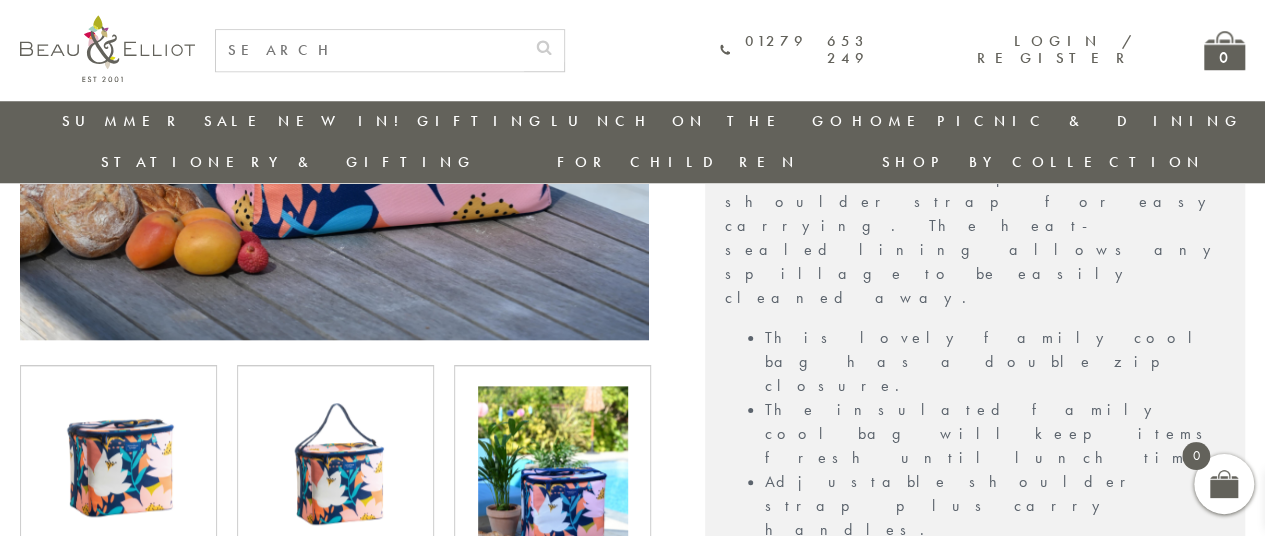 scroll, scrollTop: 800, scrollLeft: 0, axis: vertical 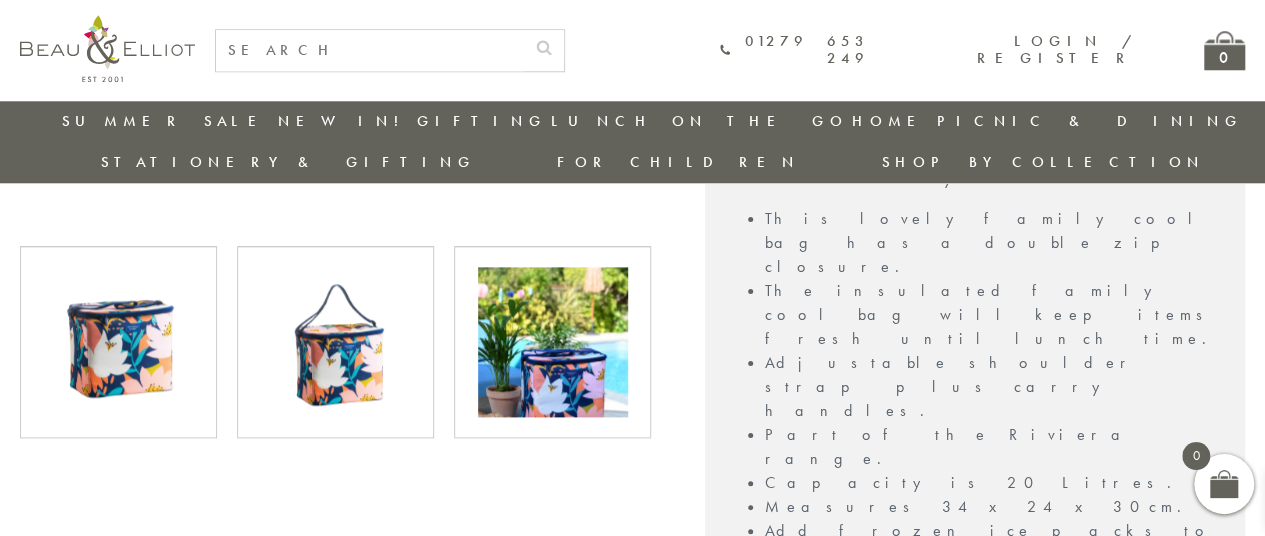 click at bounding box center (553, 342) 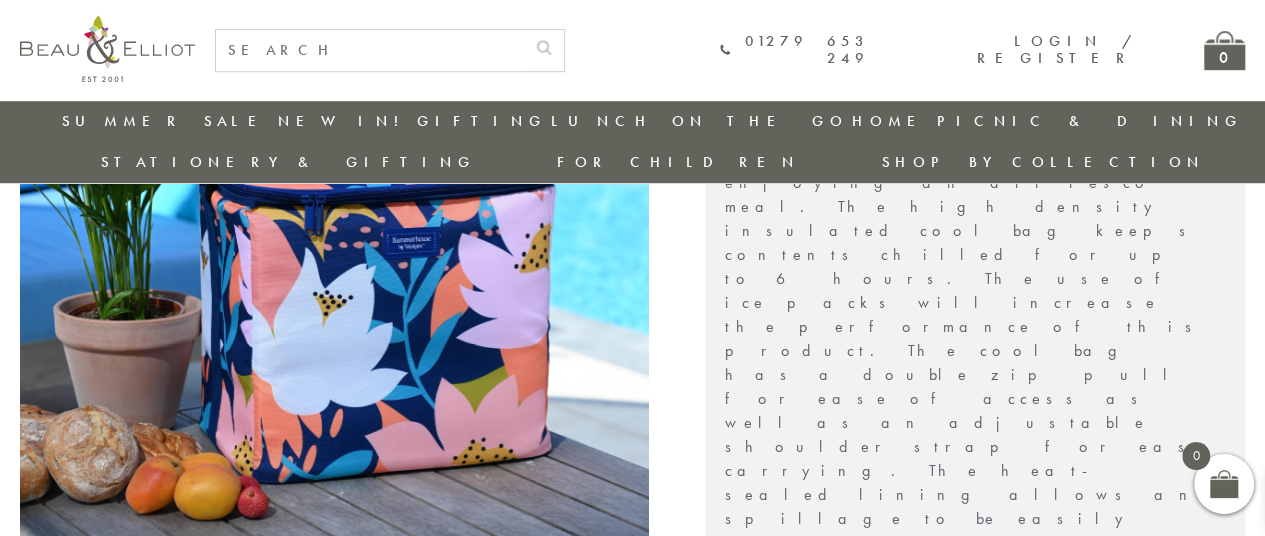 scroll, scrollTop: 638, scrollLeft: 0, axis: vertical 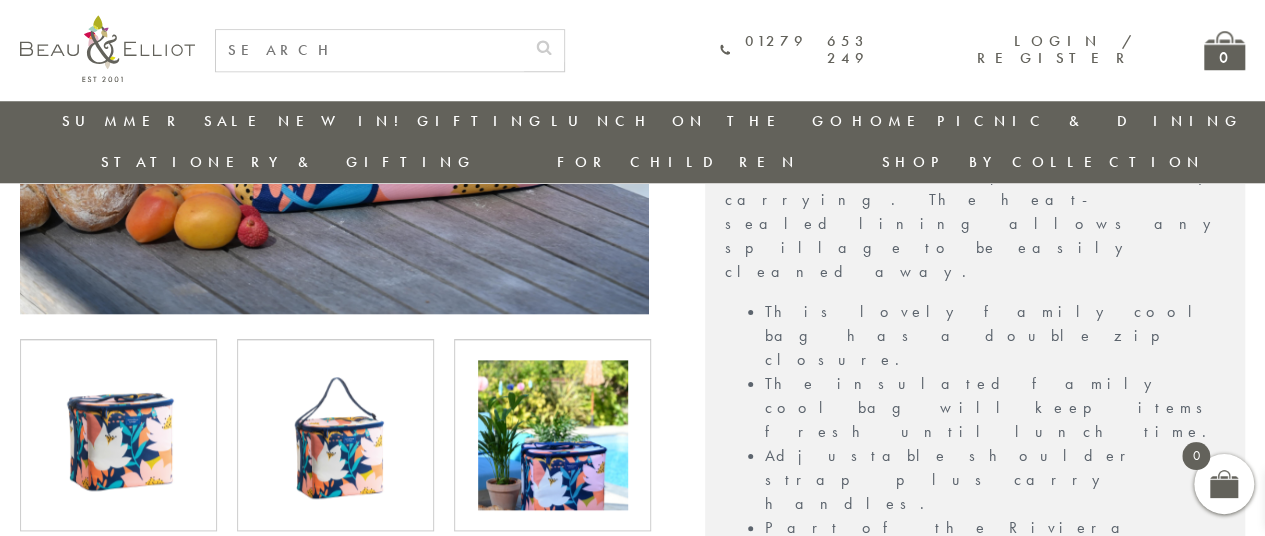 click at bounding box center (336, 435) 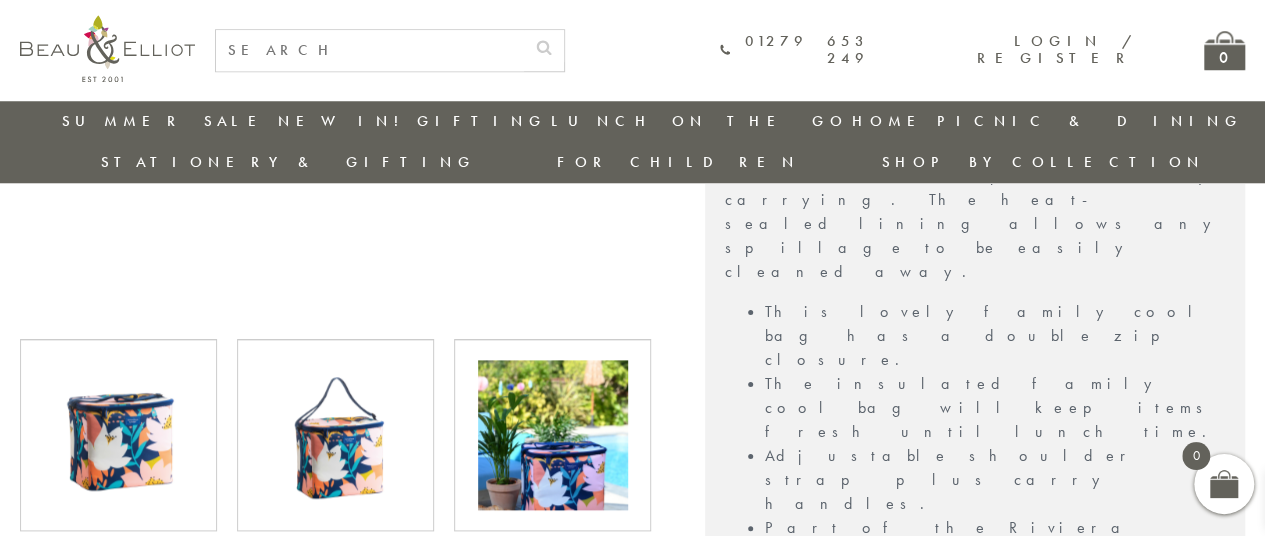 click at bounding box center [553, 435] 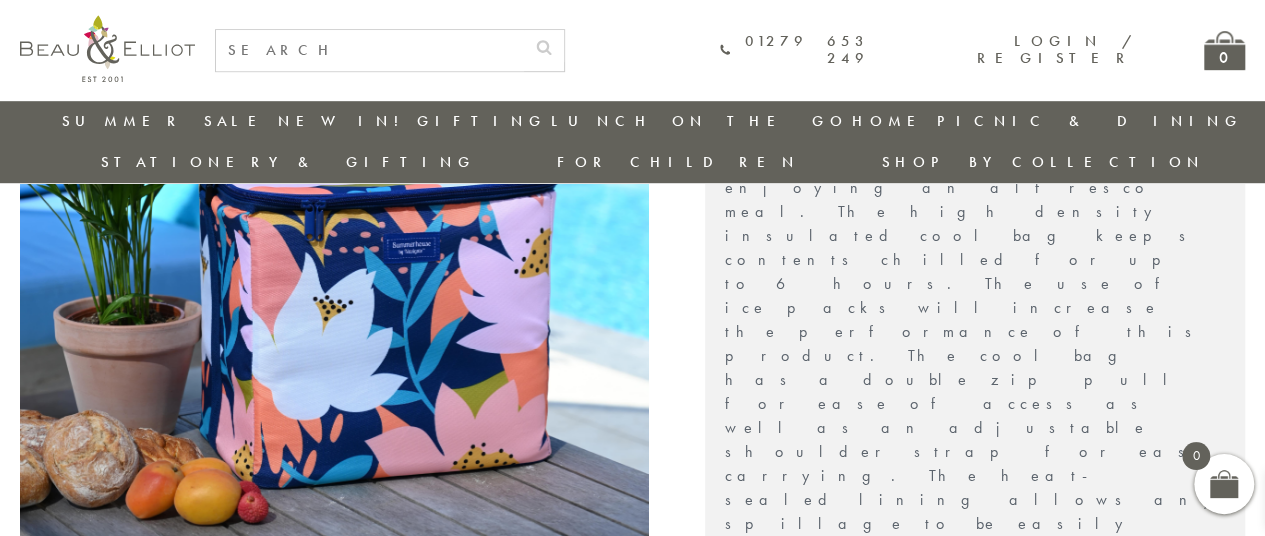 scroll, scrollTop: 612, scrollLeft: 0, axis: vertical 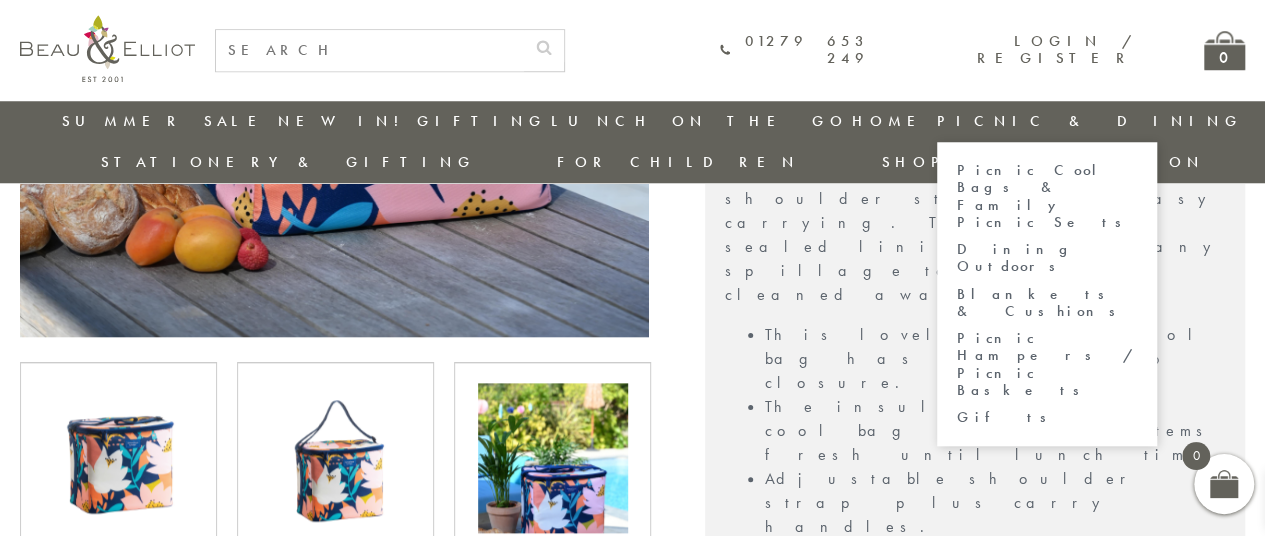 click on "Picnic Cool Bags & Family Picnic Sets" at bounding box center (1047, 196) 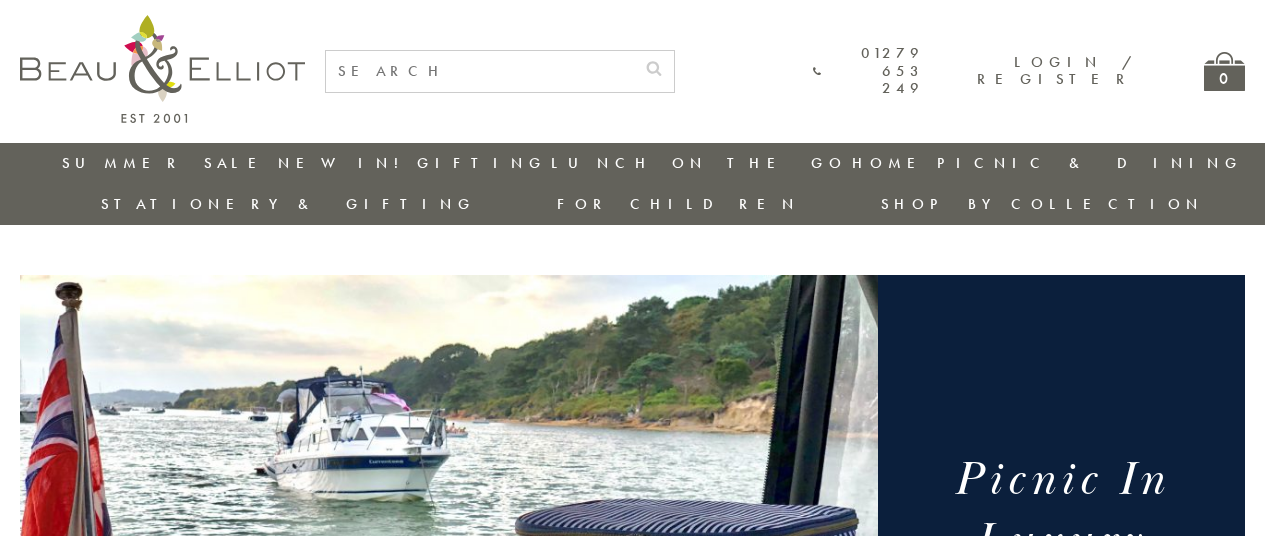 scroll, scrollTop: 0, scrollLeft: 0, axis: both 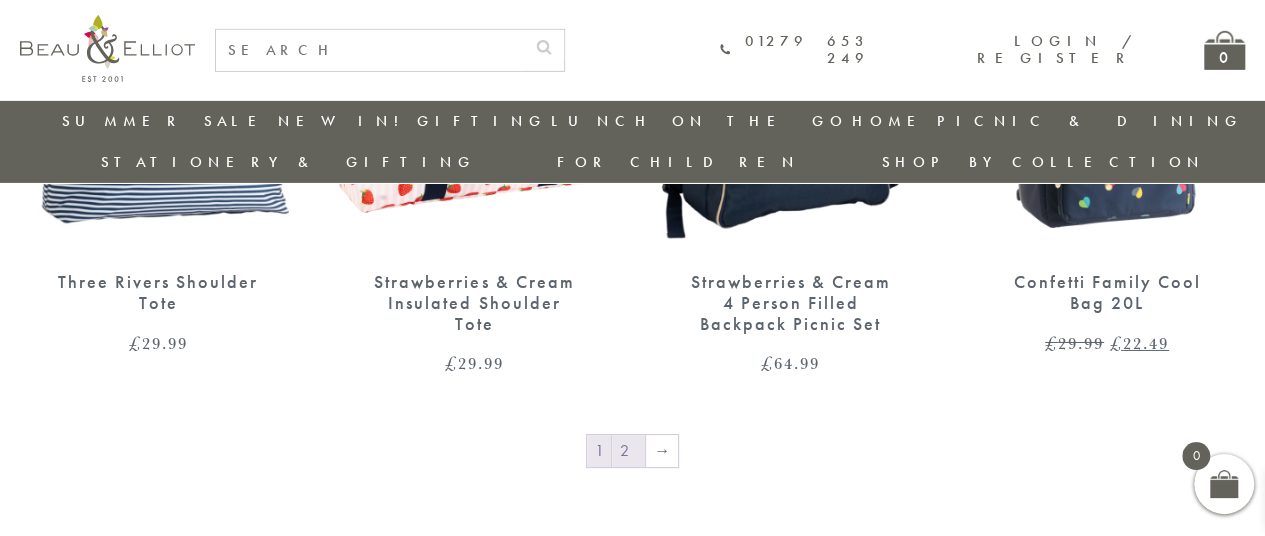 click on "2" at bounding box center [628, 451] 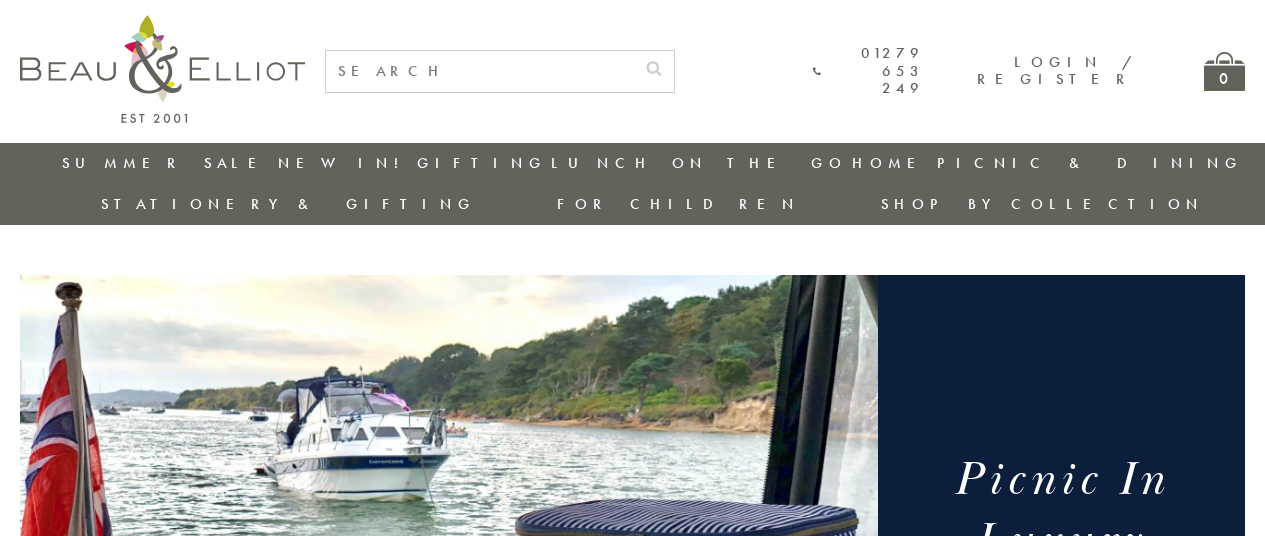 scroll, scrollTop: 0, scrollLeft: 0, axis: both 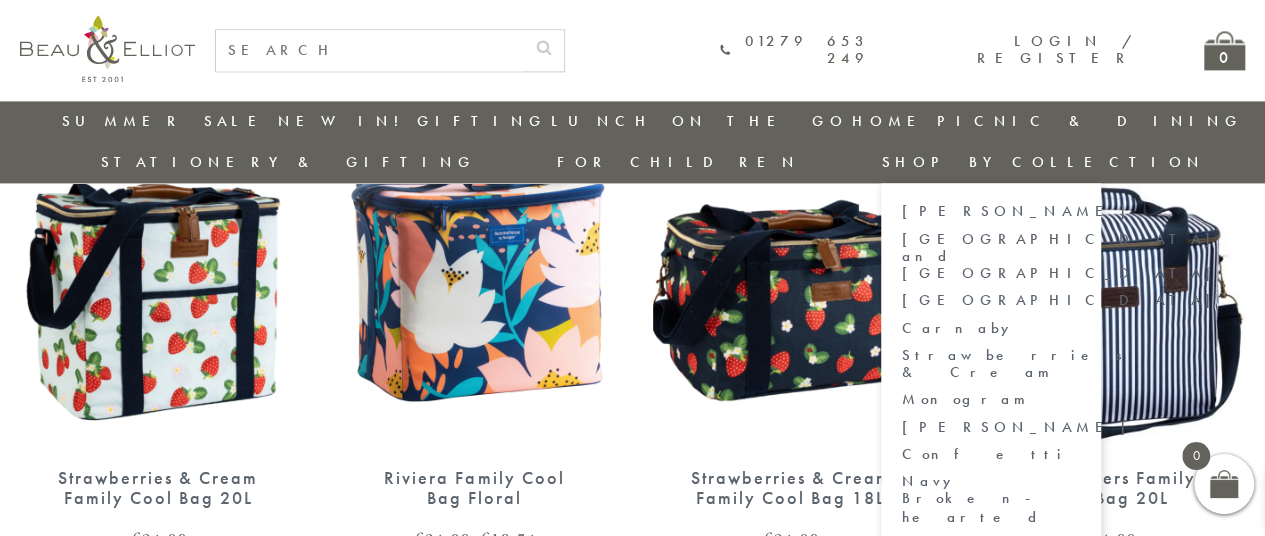 drag, startPoint x: 1272, startPoint y: 47, endPoint x: 1228, endPoint y: 246, distance: 203.80627 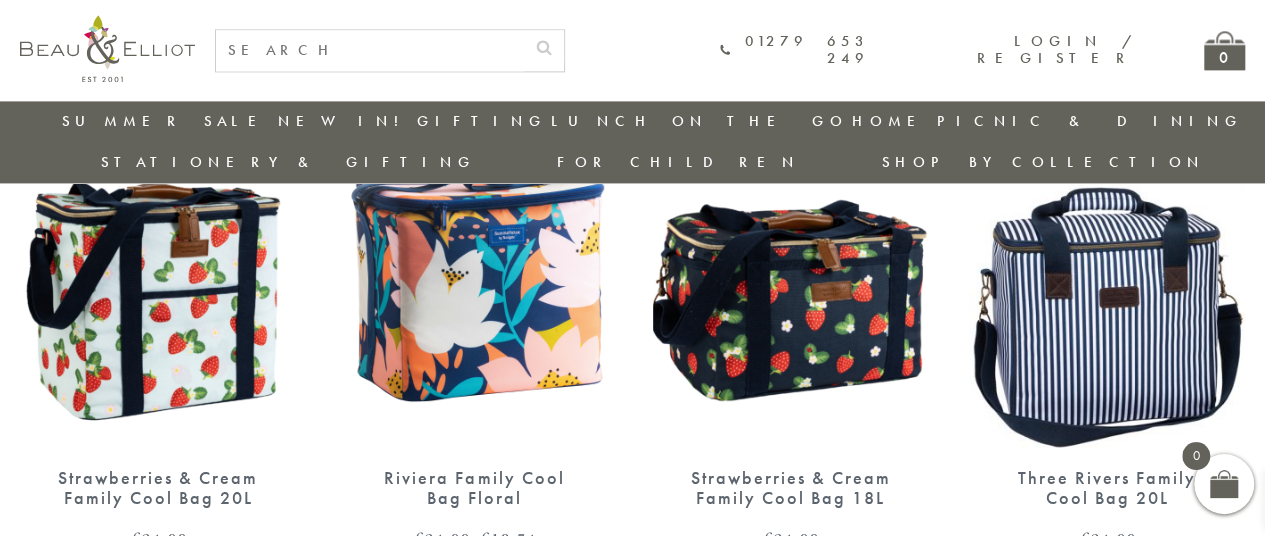 click at bounding box center (791, 269) 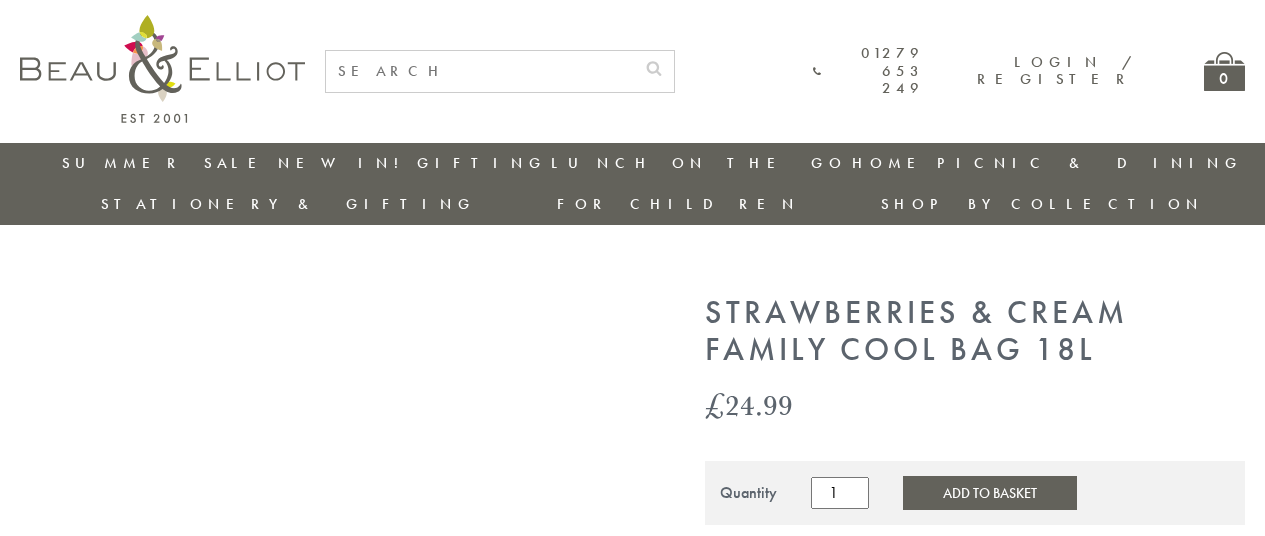 scroll, scrollTop: 0, scrollLeft: 0, axis: both 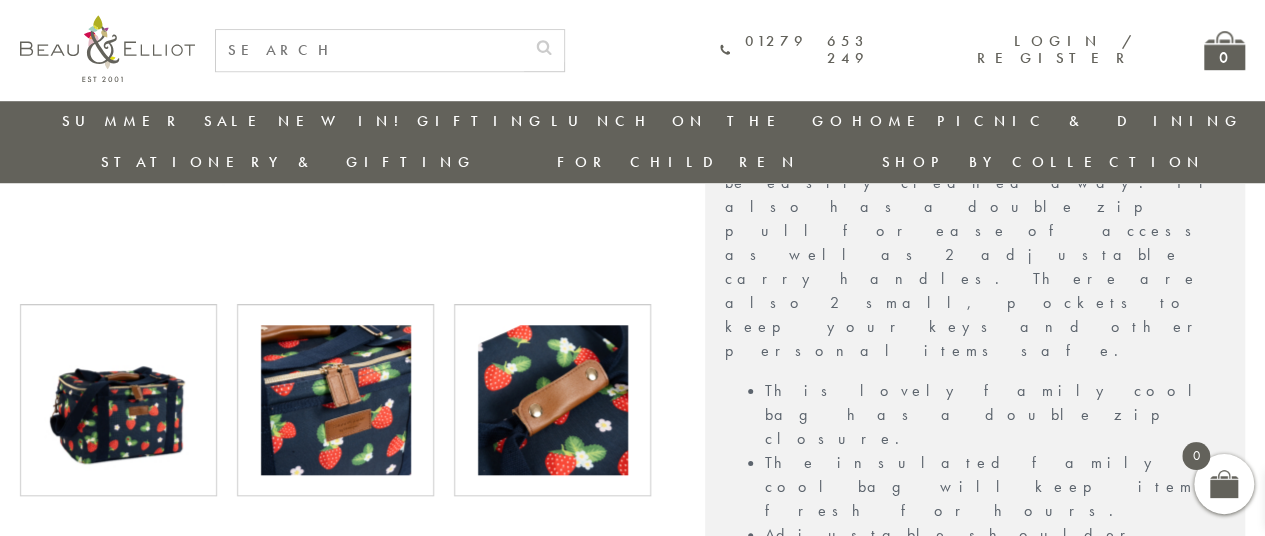 drag, startPoint x: 1274, startPoint y: 41, endPoint x: 1248, endPoint y: 182, distance: 143.37712 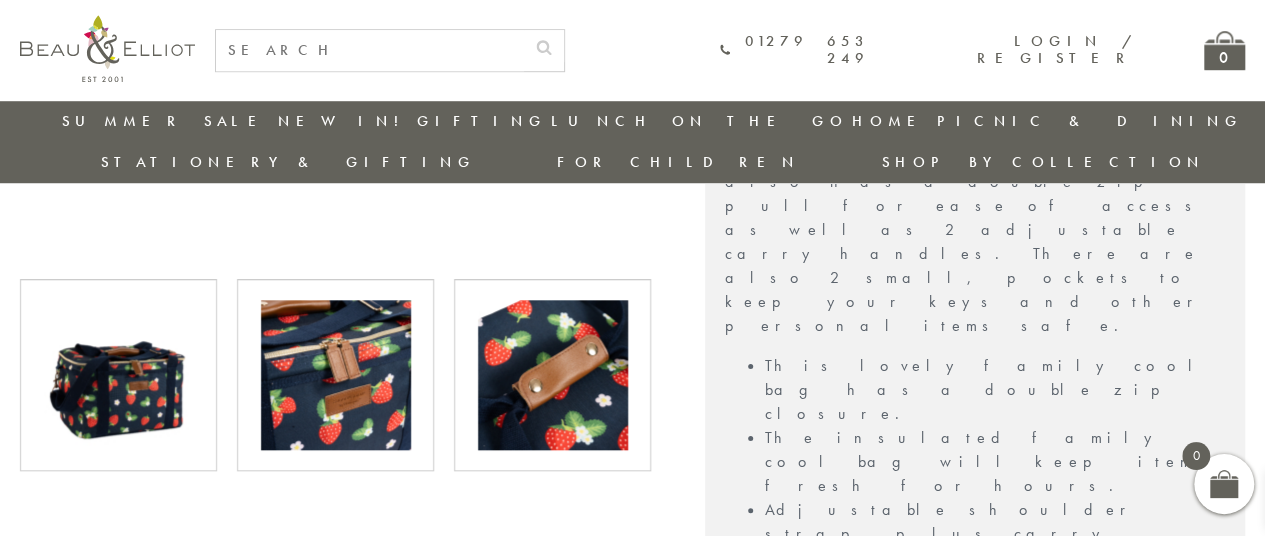 click at bounding box center [553, 375] 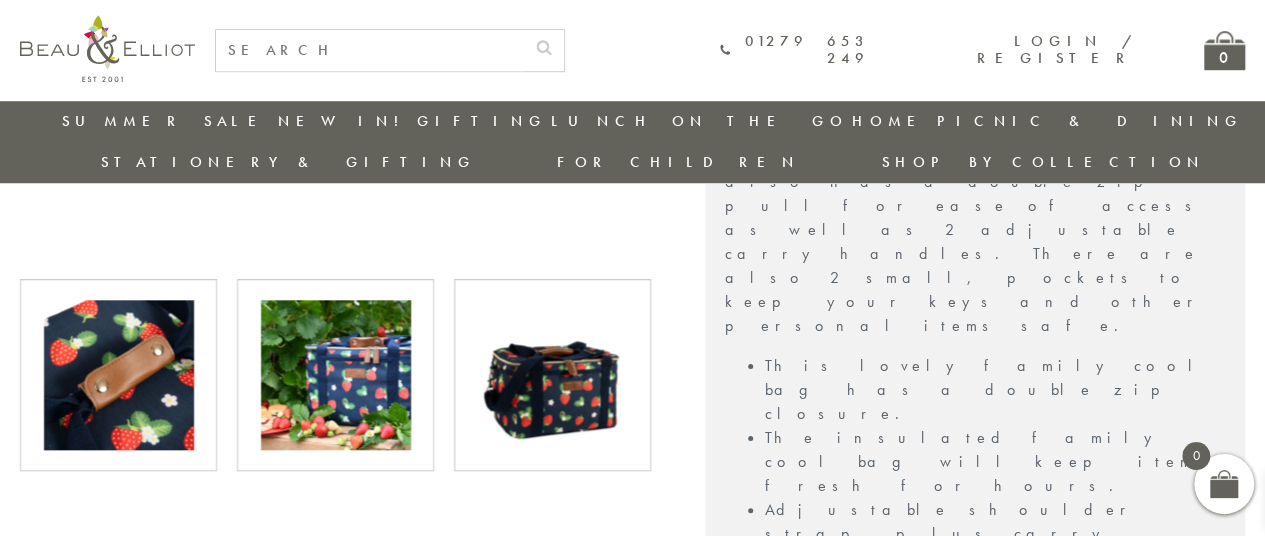 click at bounding box center [553, 375] 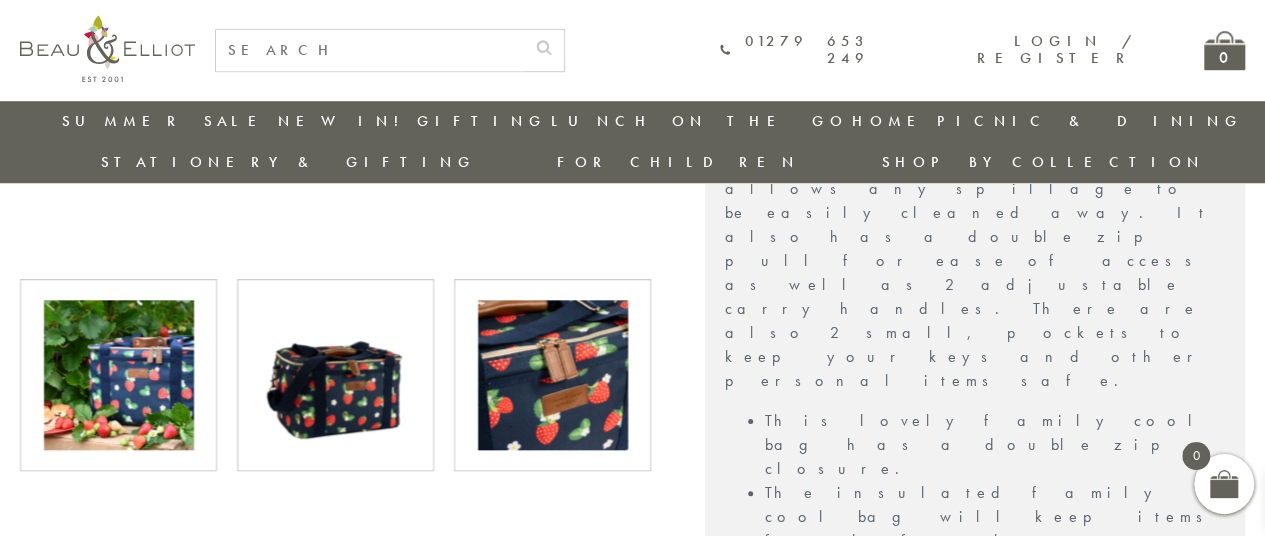 click at bounding box center [336, 375] 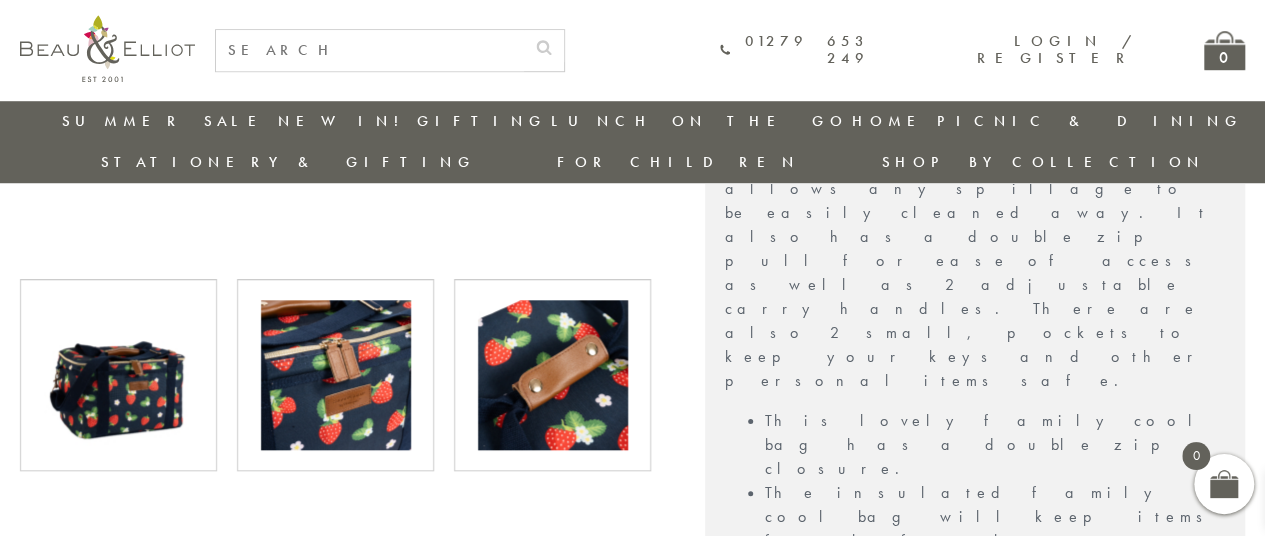 click at bounding box center [119, 375] 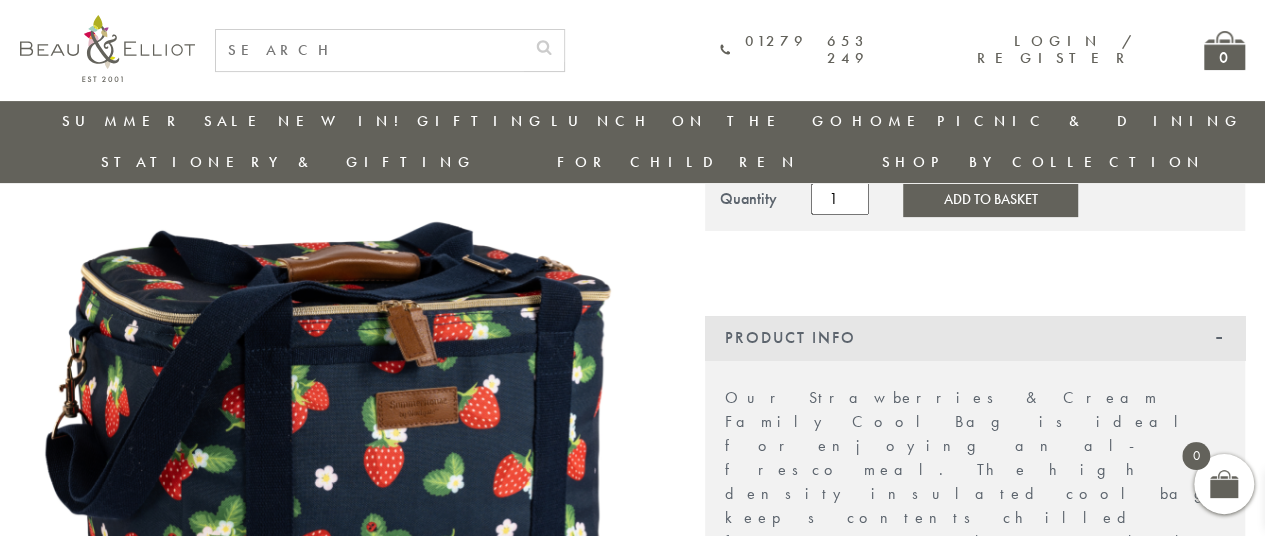 scroll, scrollTop: 256, scrollLeft: 0, axis: vertical 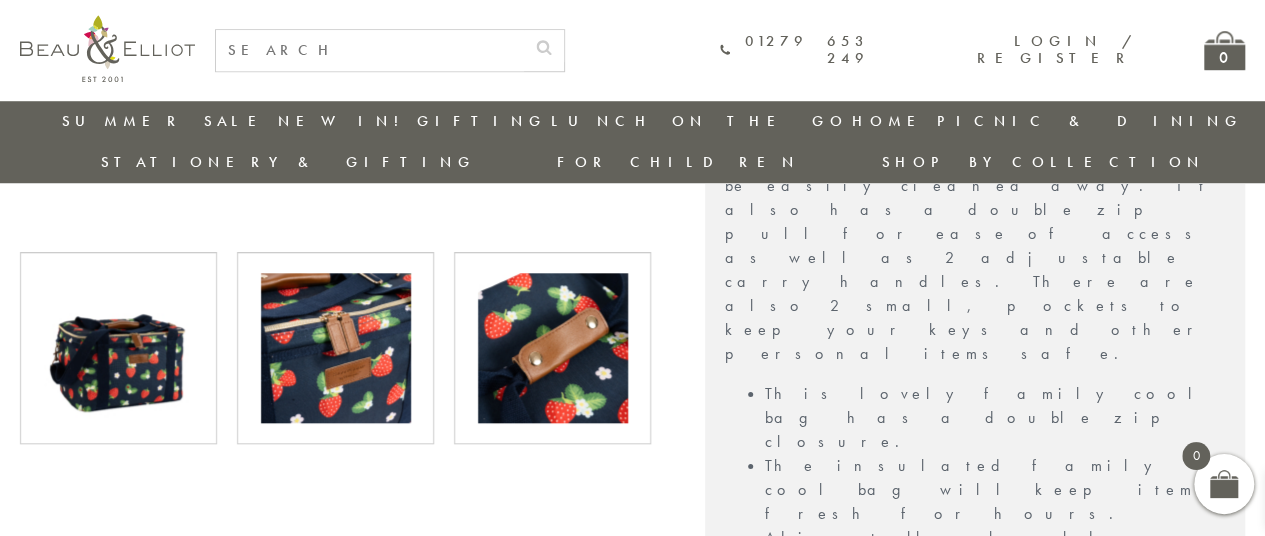 click at bounding box center [118, 348] 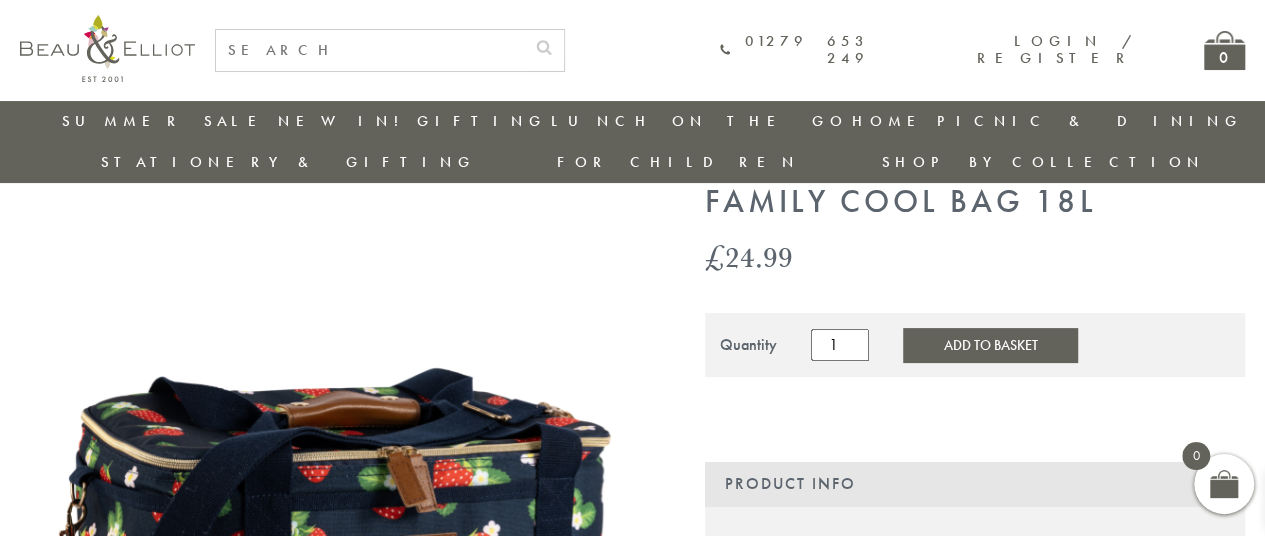 scroll, scrollTop: 0, scrollLeft: 0, axis: both 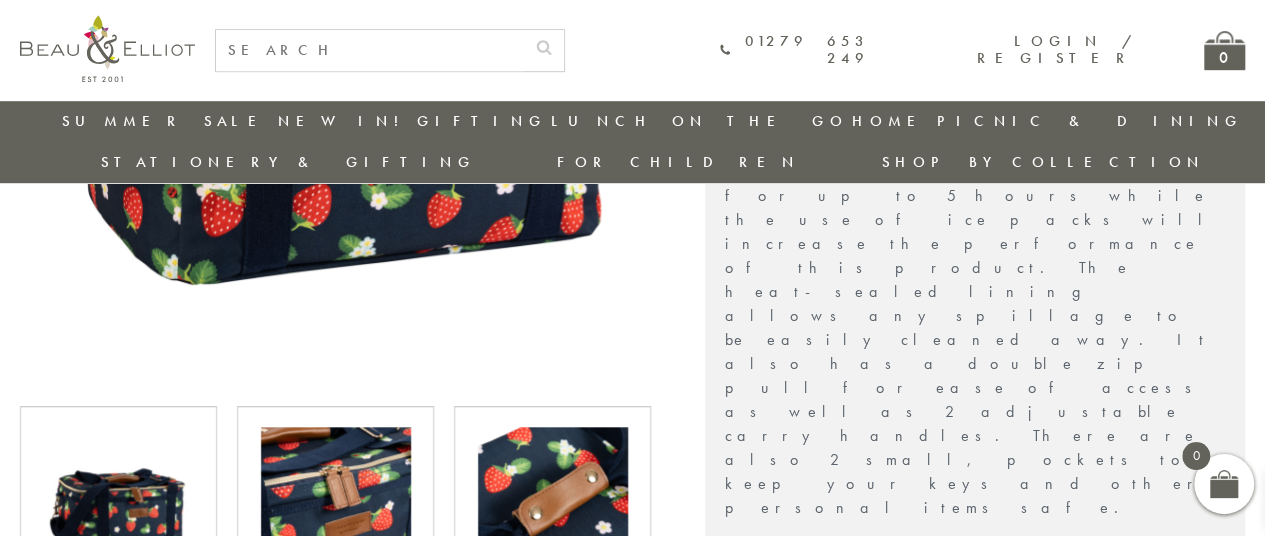 click at bounding box center [119, 502] 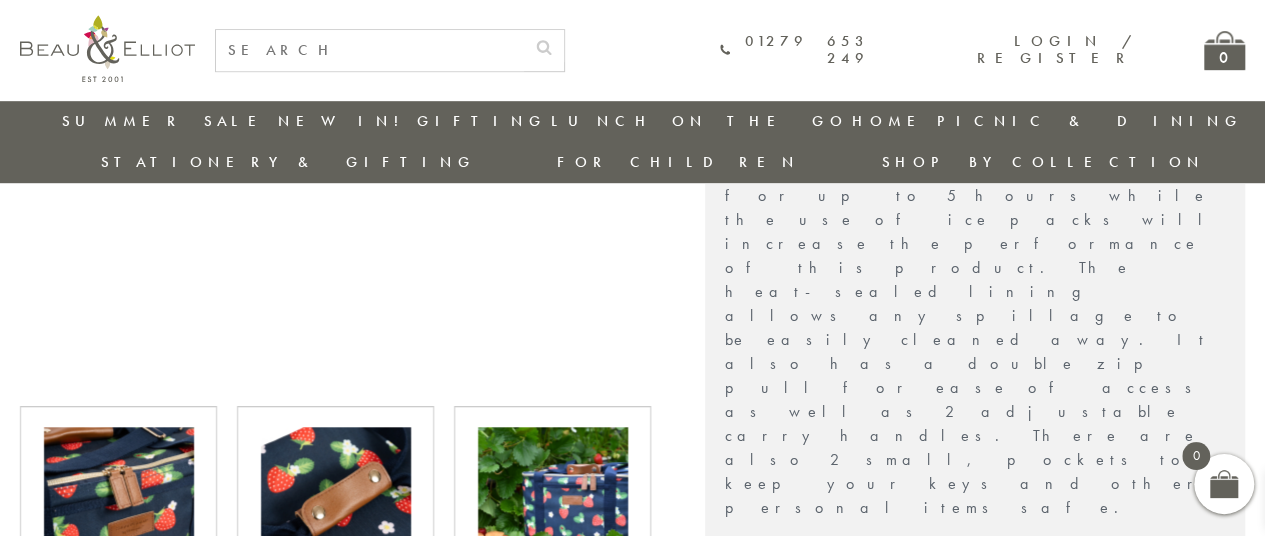 click at bounding box center (553, 502) 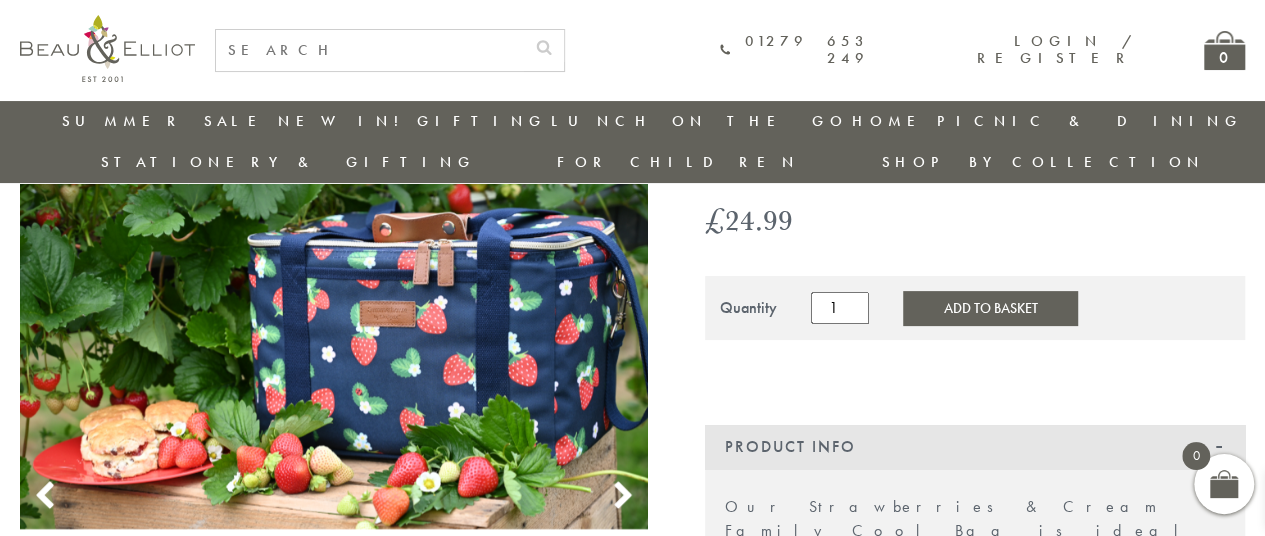 scroll, scrollTop: 0, scrollLeft: 0, axis: both 